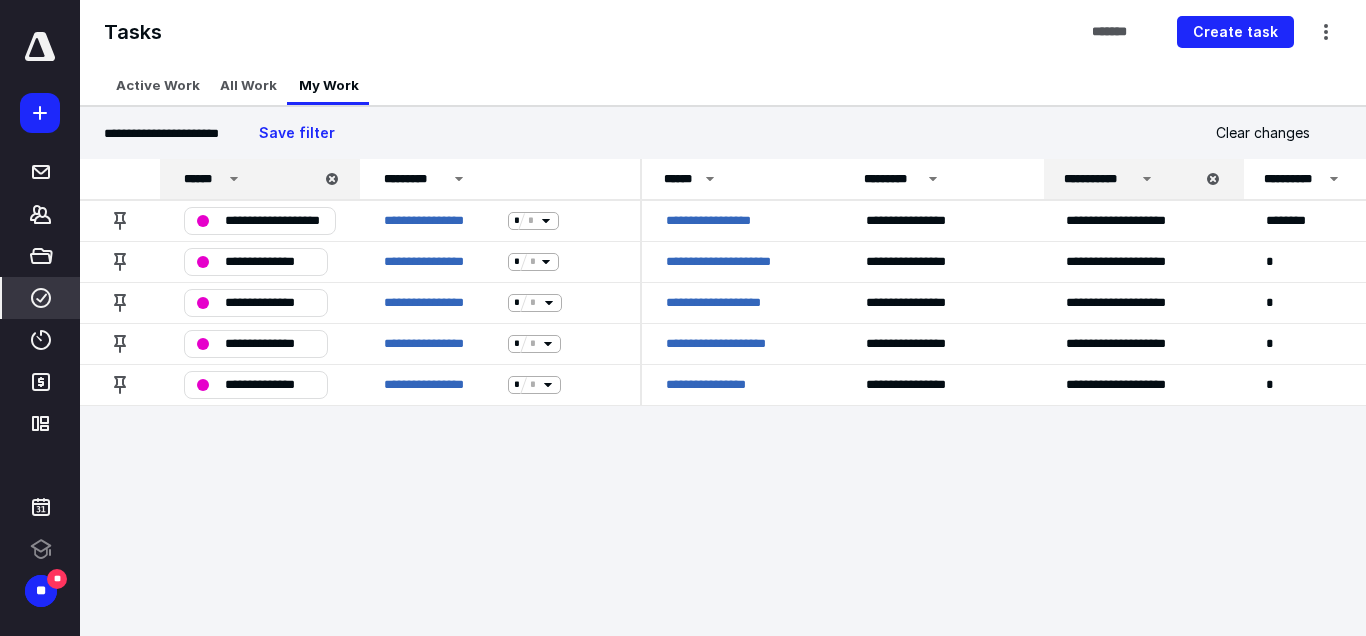 scroll, scrollTop: 0, scrollLeft: 0, axis: both 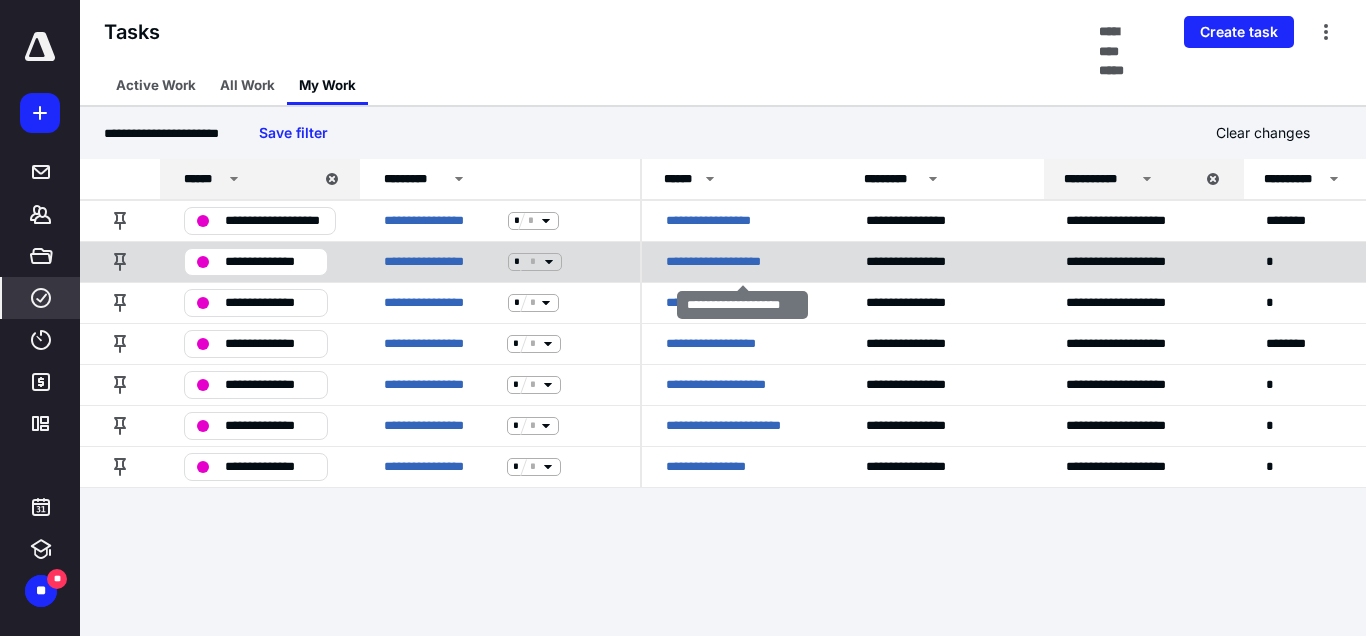 click on "**********" at bounding box center [725, 262] 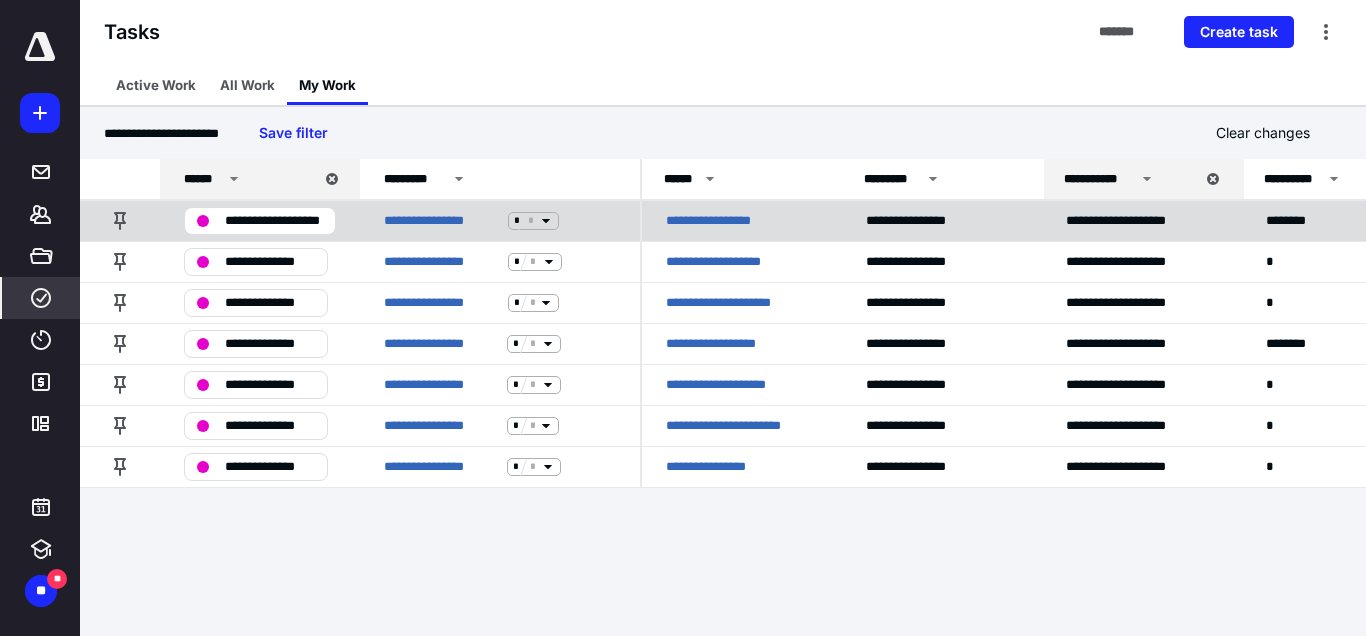 click at bounding box center [523, 221] 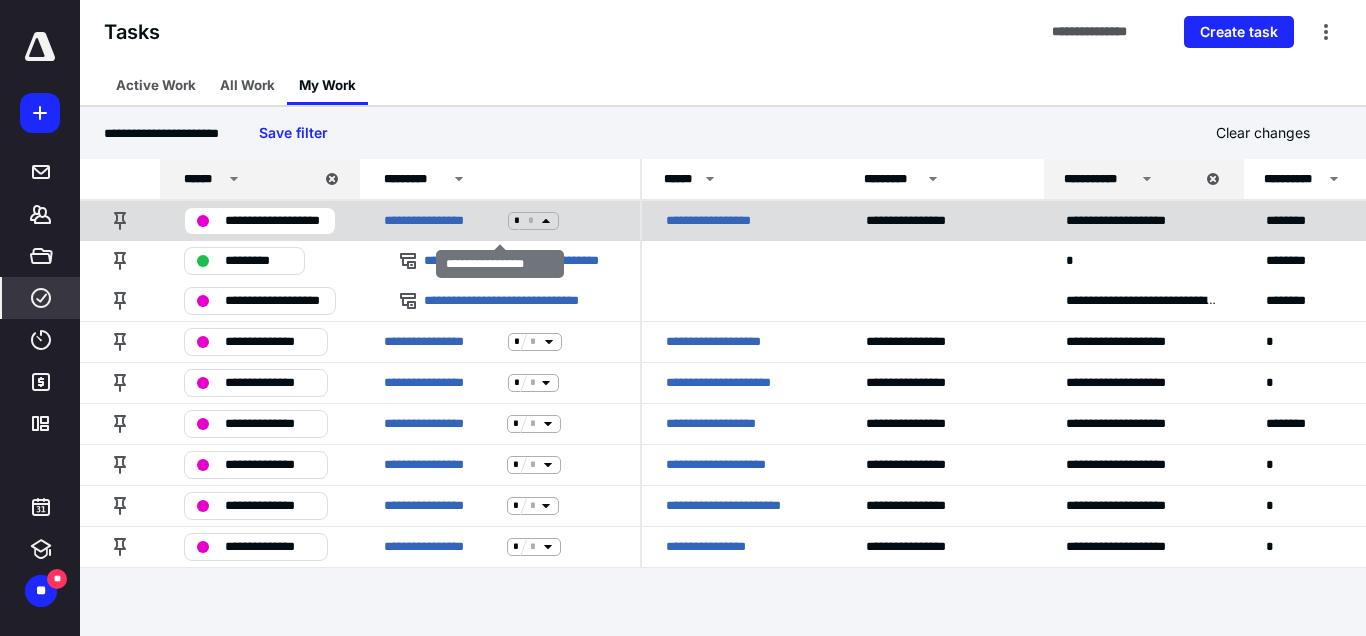 click 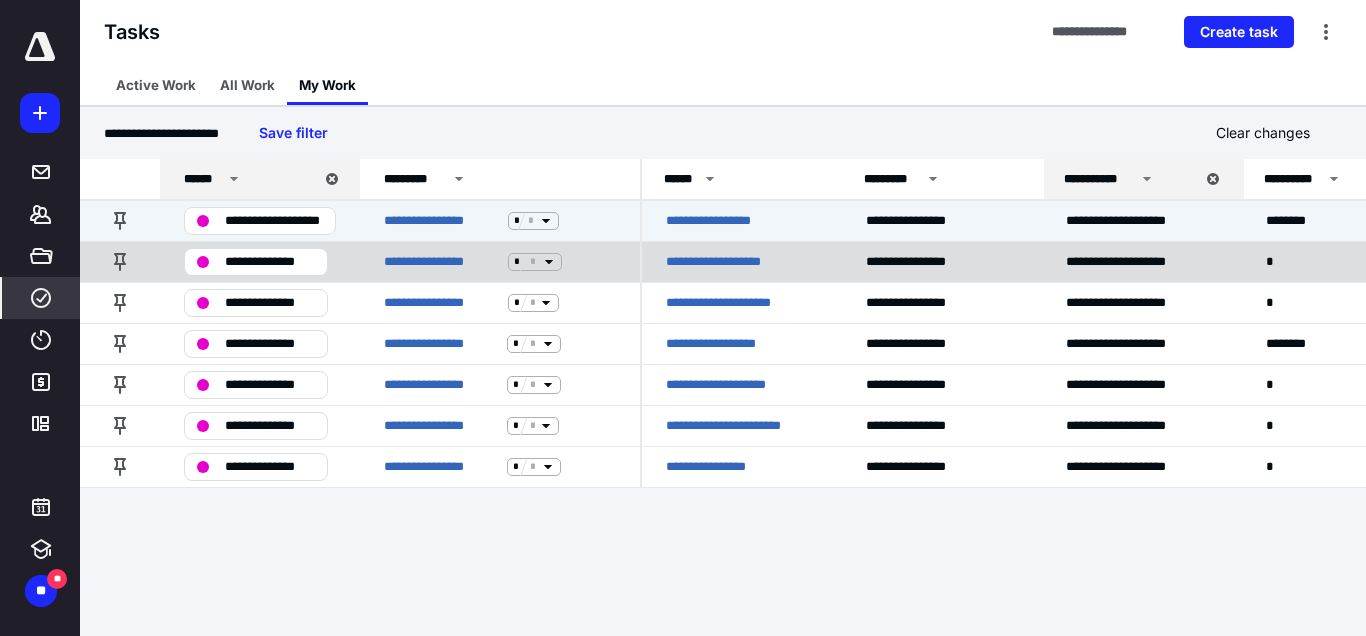 click 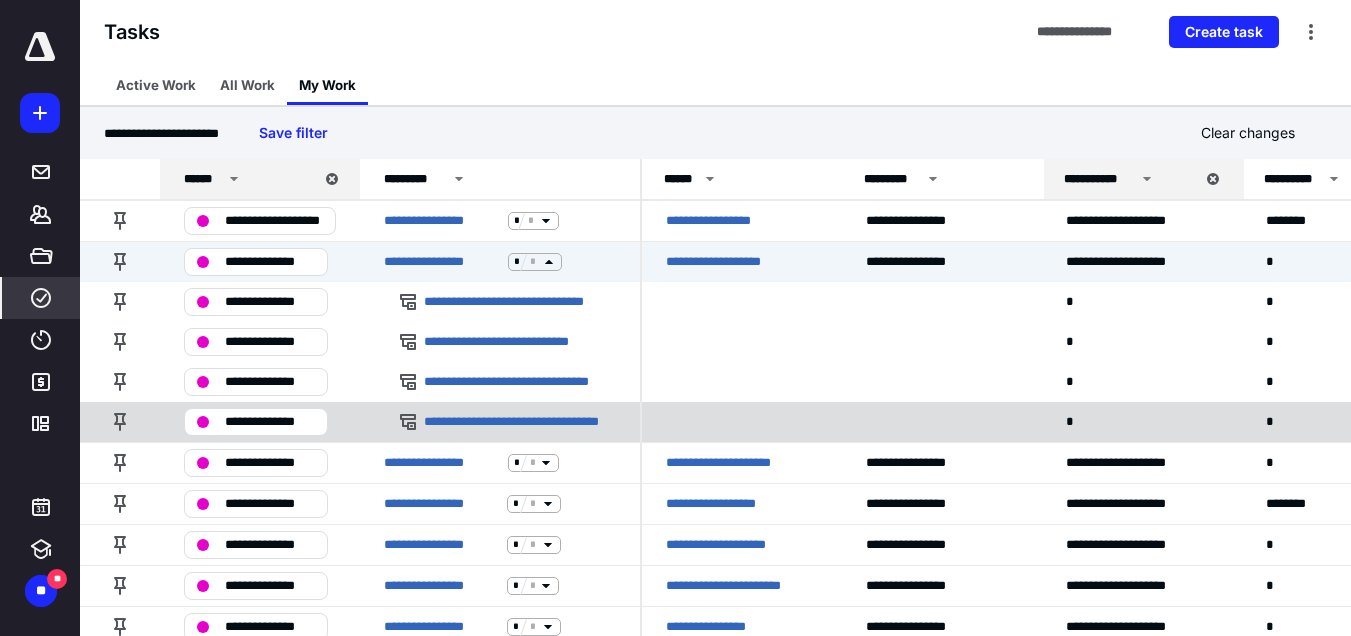 scroll, scrollTop: 36, scrollLeft: 0, axis: vertical 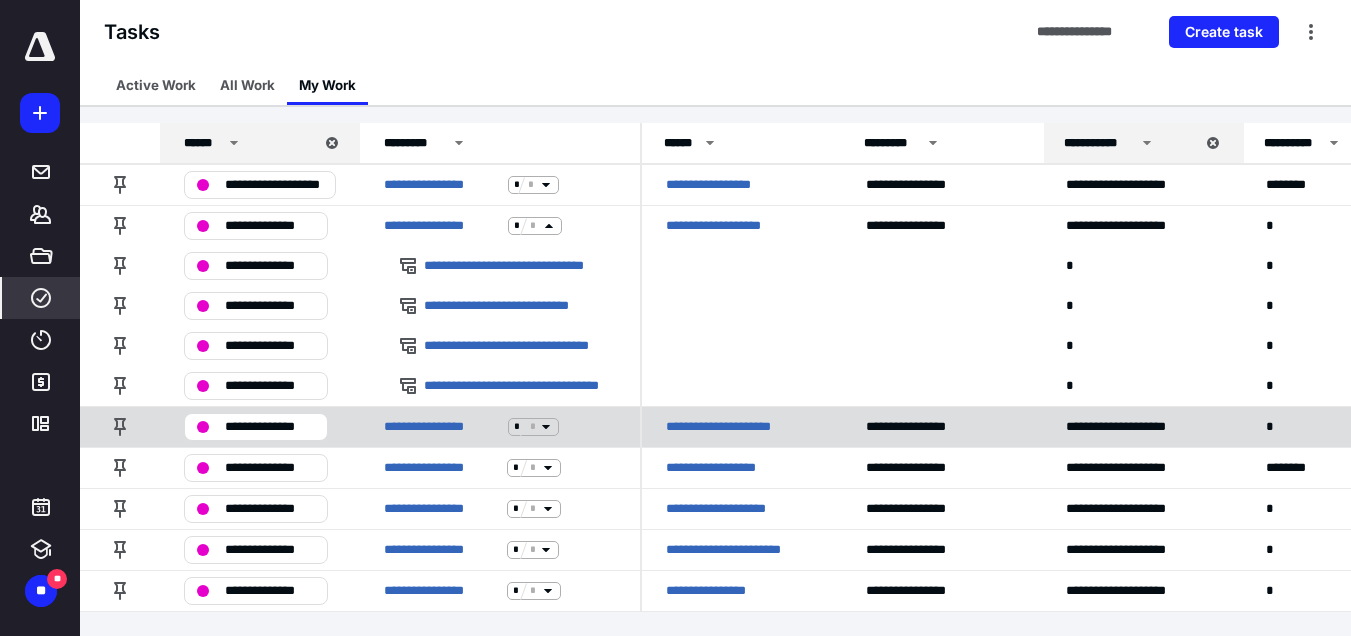 click at bounding box center [525, 427] 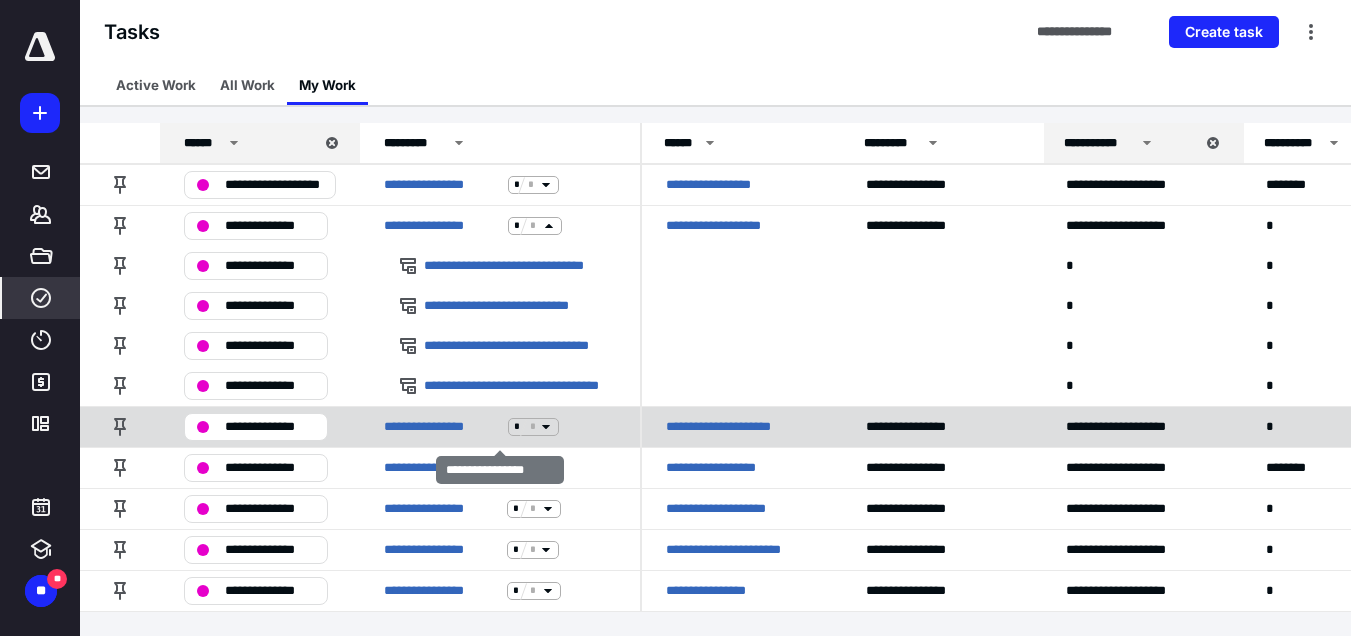click on "*" at bounding box center (532, 426) 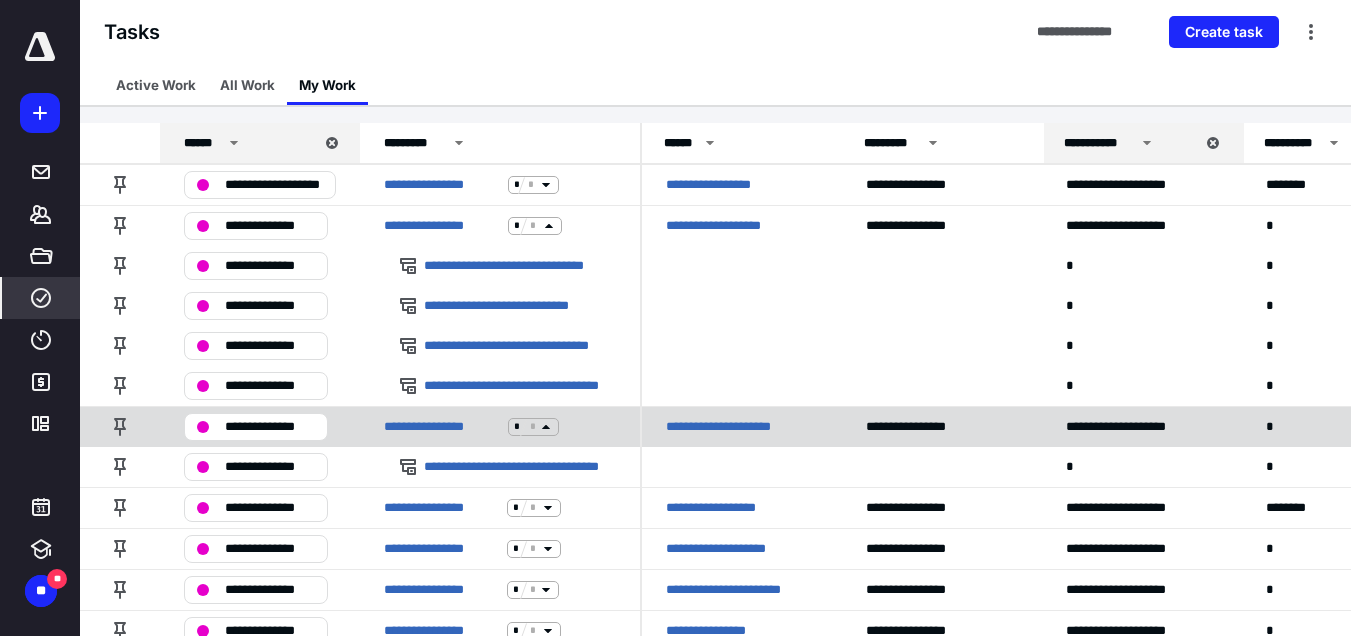 click 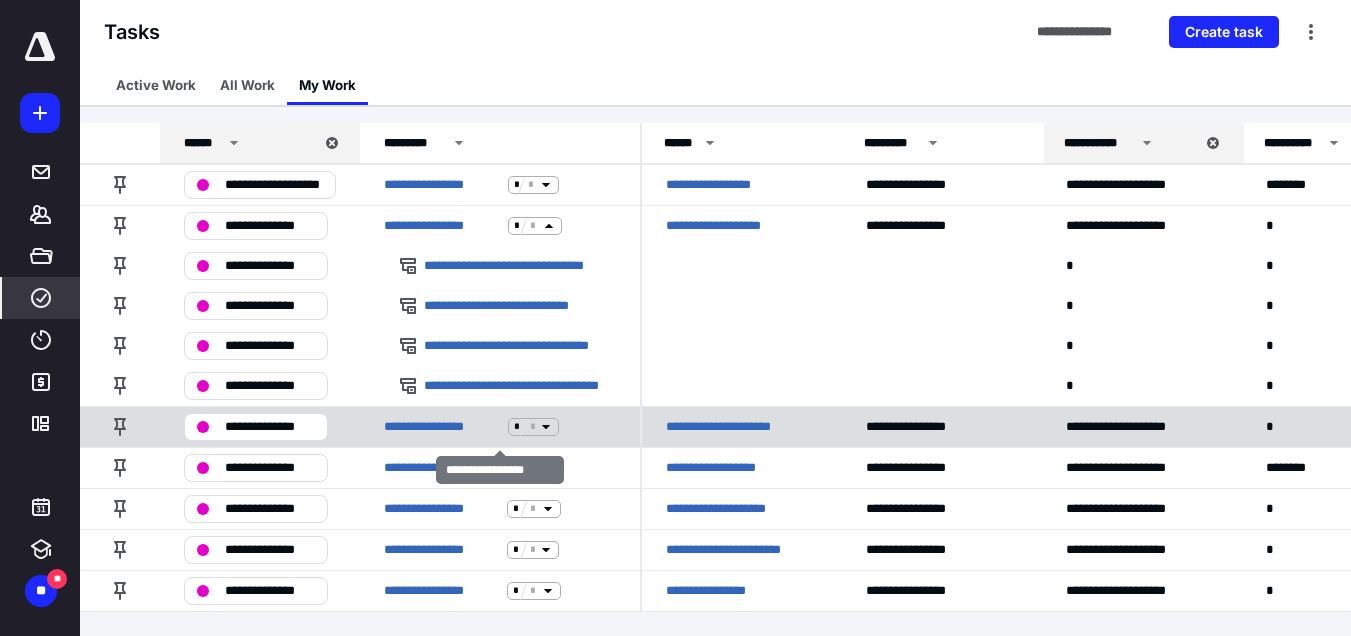 click 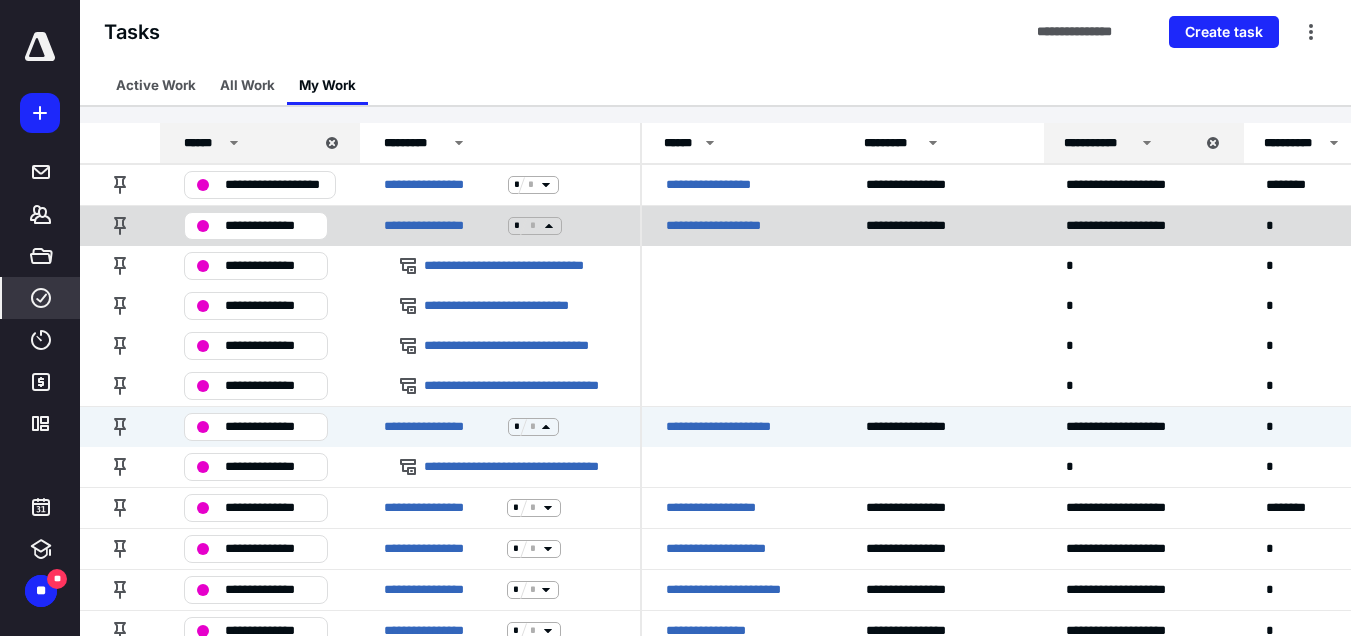 scroll, scrollTop: 76, scrollLeft: 0, axis: vertical 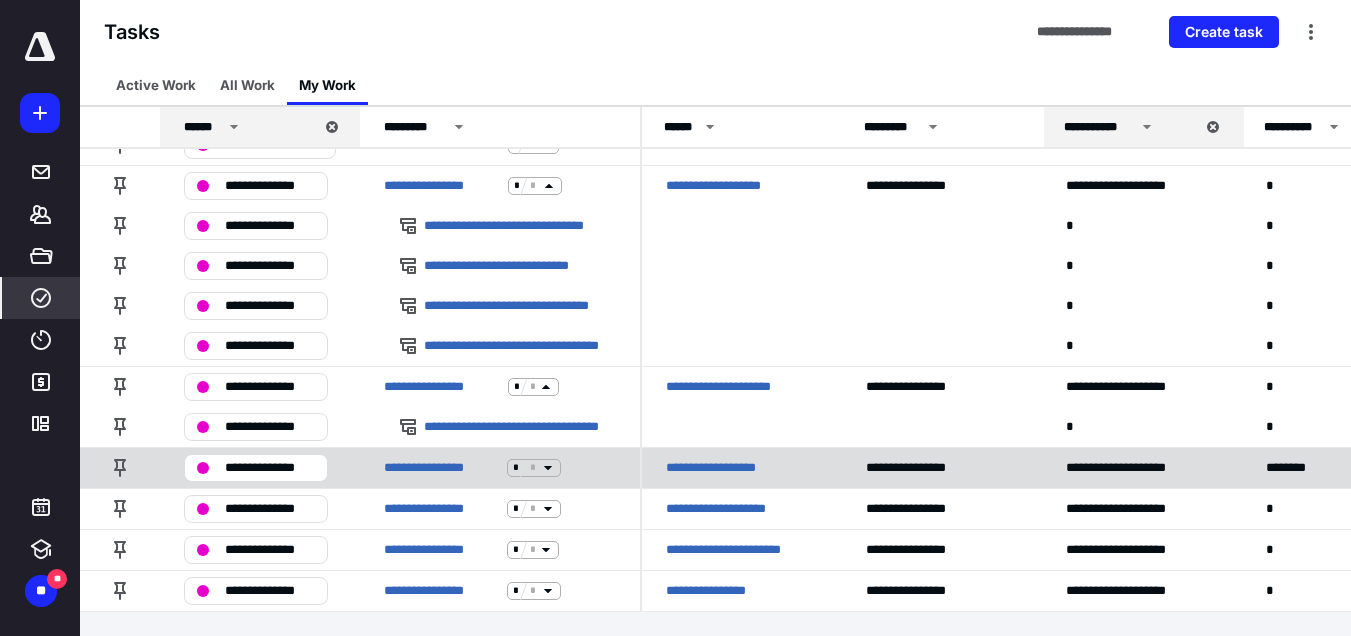 click at bounding box center [525, 468] 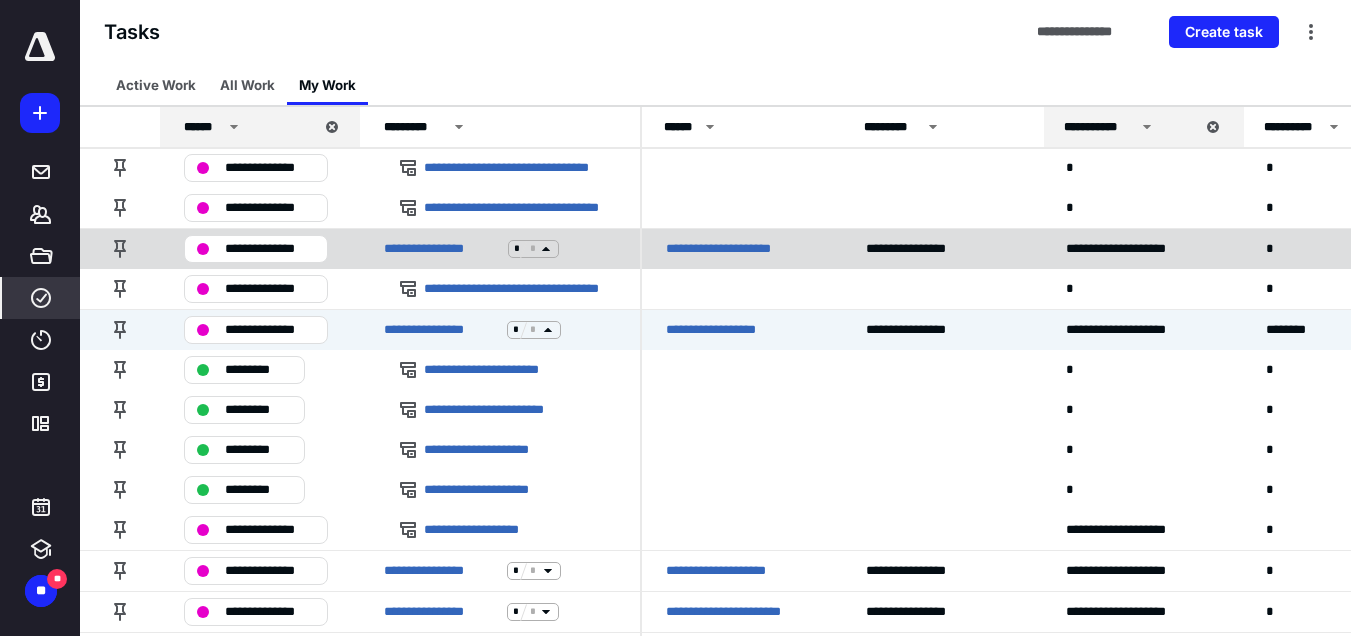 scroll, scrollTop: 276, scrollLeft: 0, axis: vertical 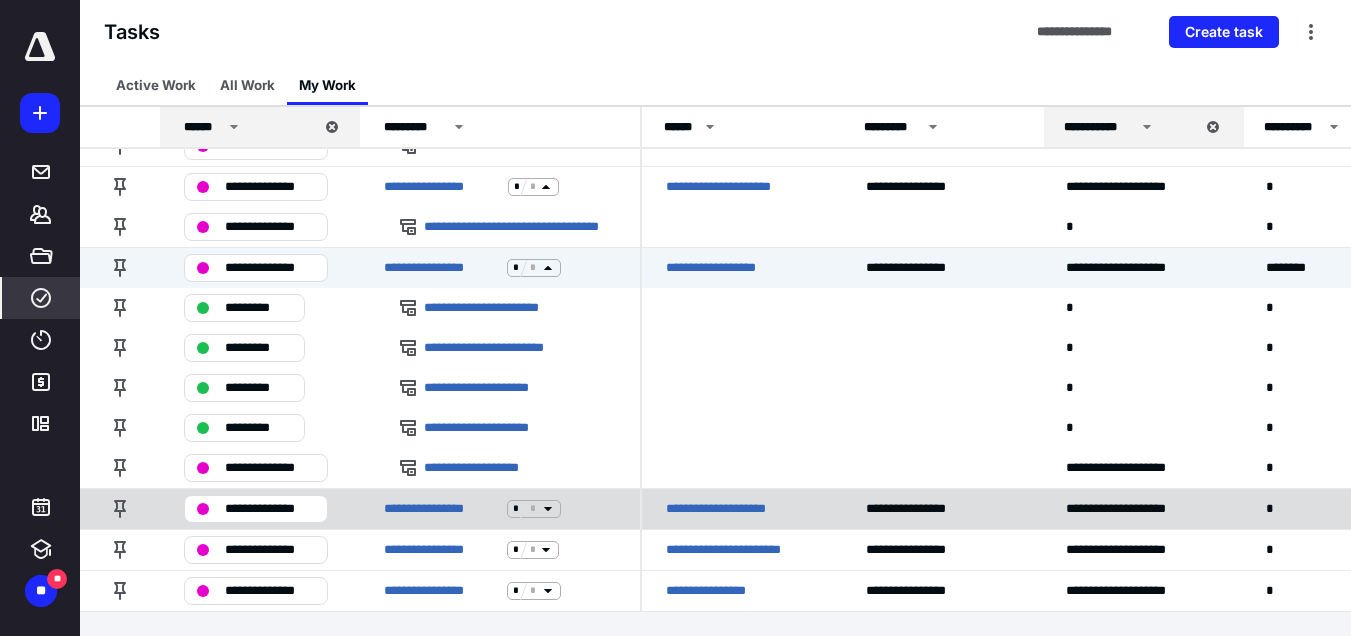 click 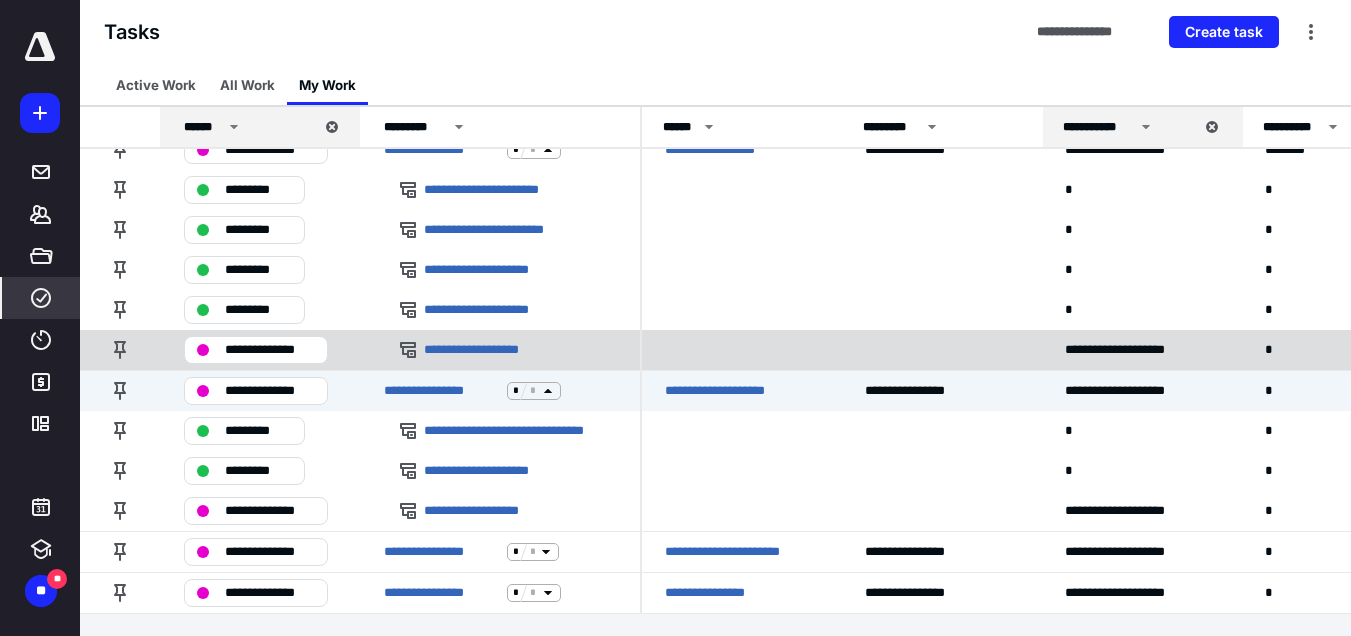 scroll, scrollTop: 396, scrollLeft: 0, axis: vertical 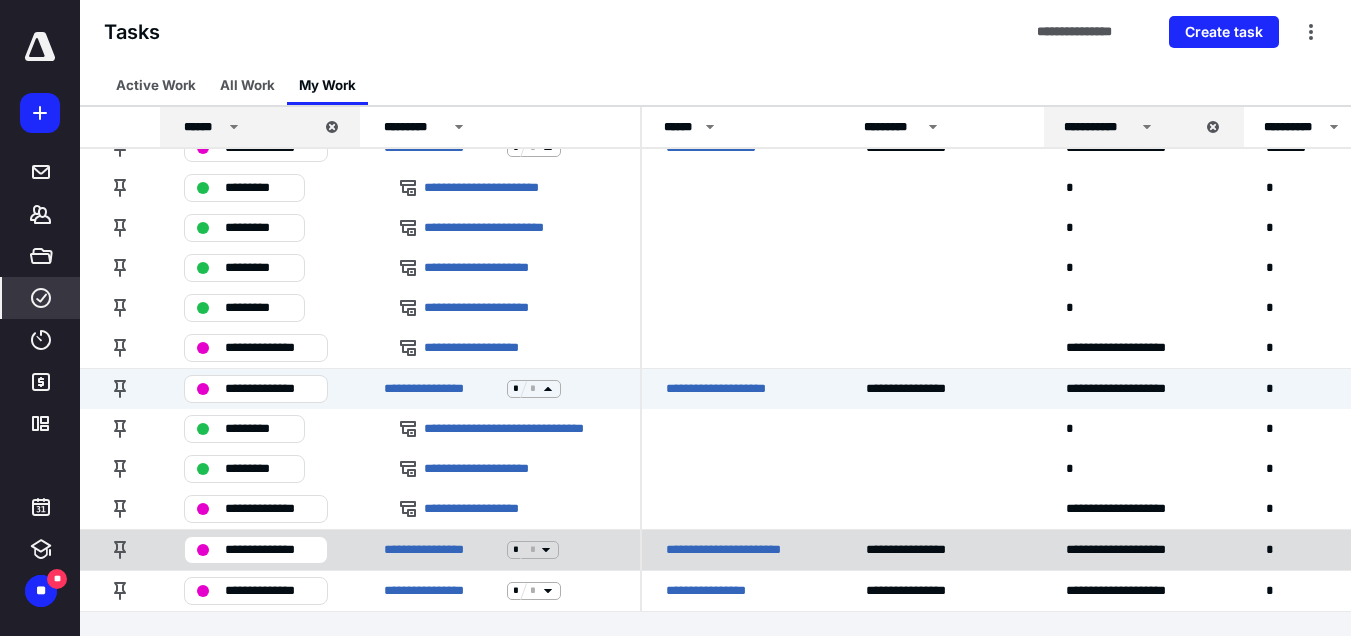 click 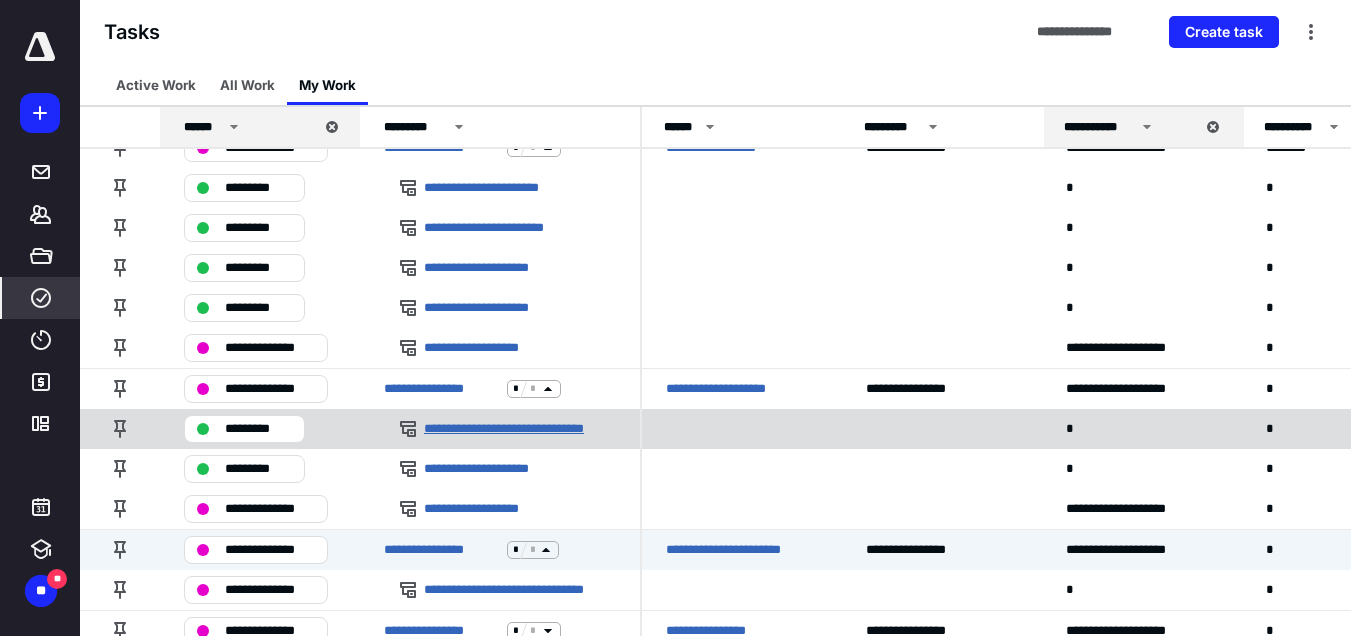 scroll, scrollTop: 436, scrollLeft: 0, axis: vertical 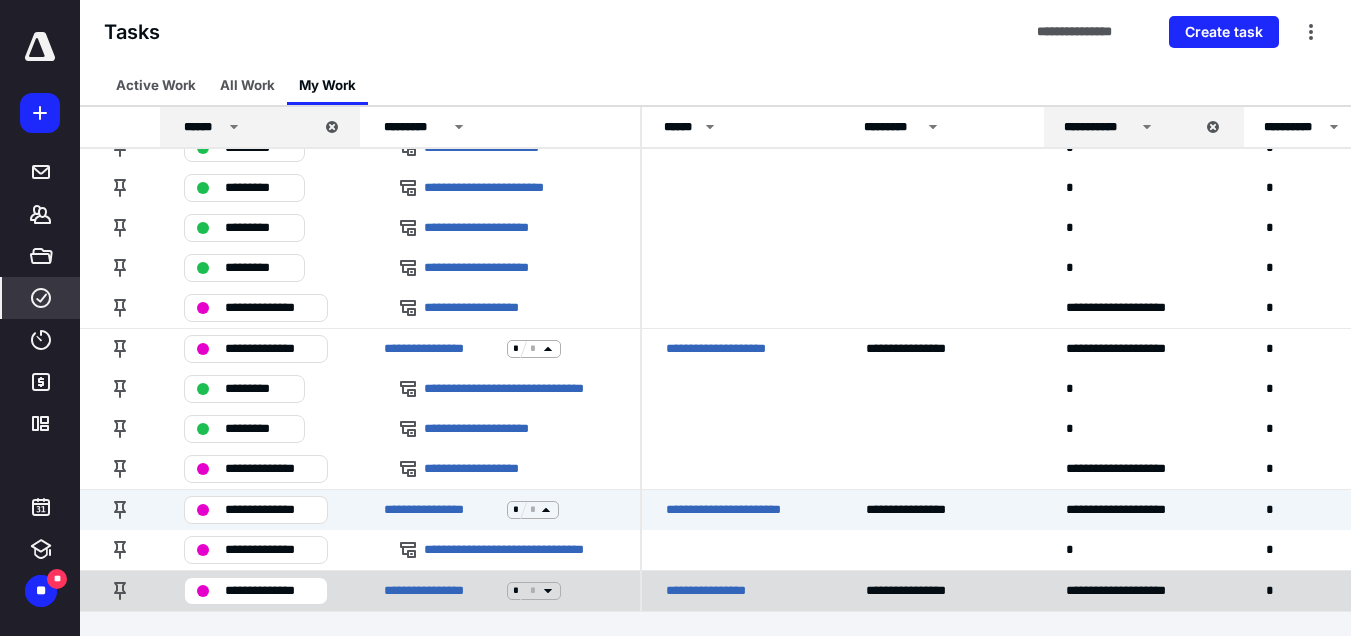 click 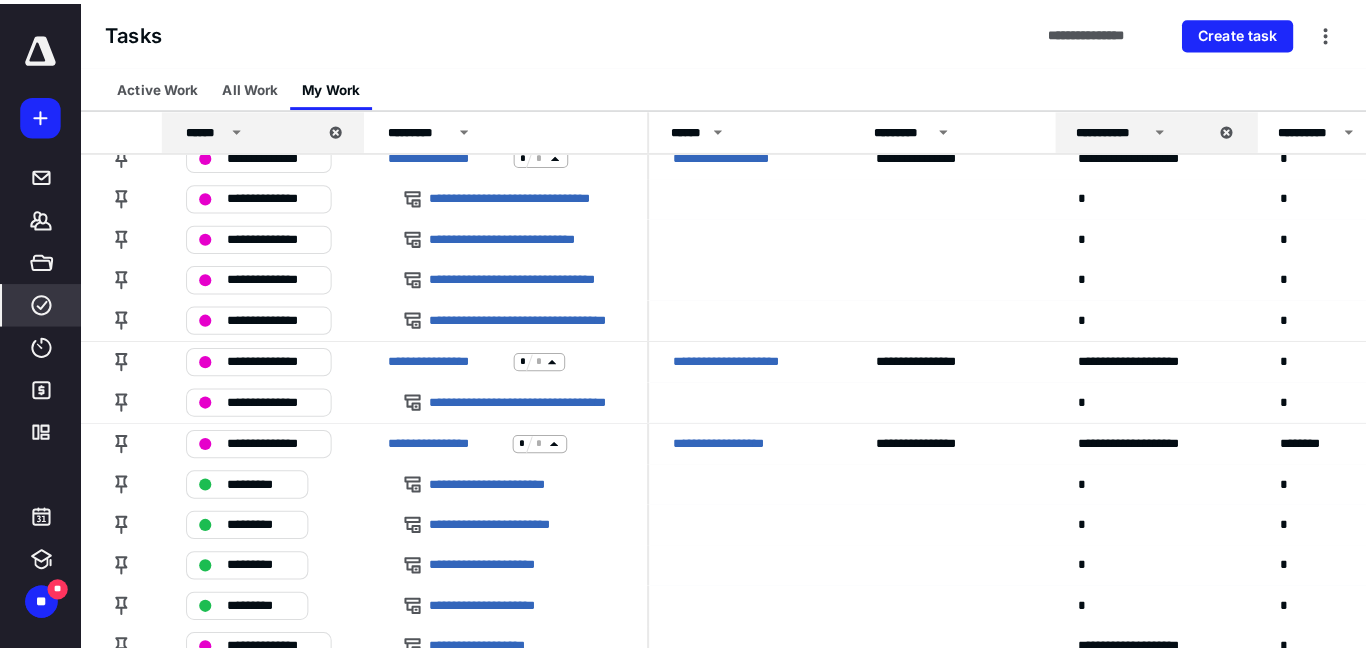 scroll, scrollTop: 0, scrollLeft: 0, axis: both 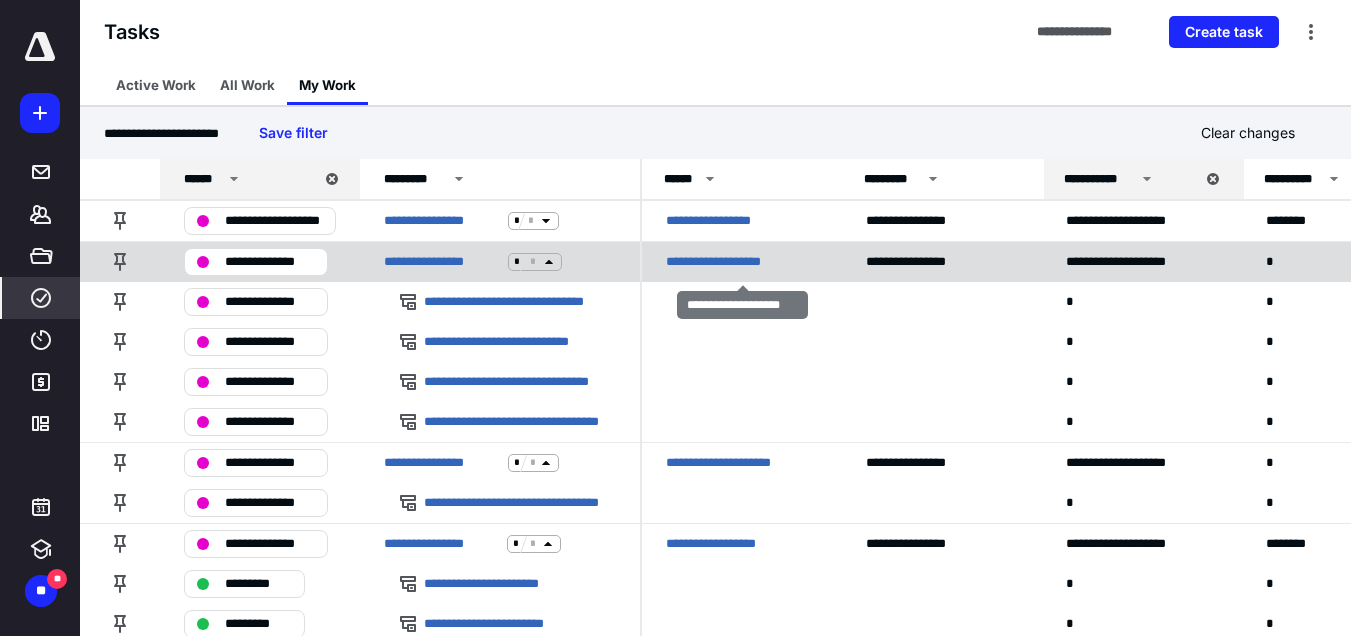 click on "**********" at bounding box center [725, 262] 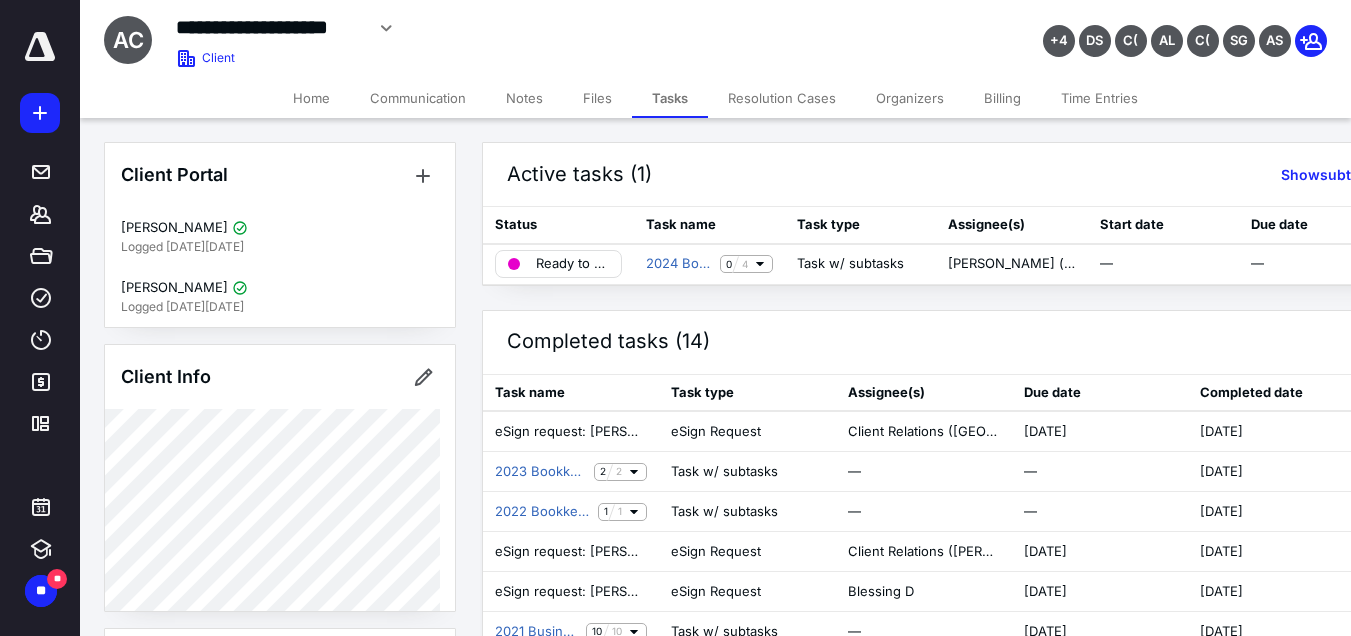 click on "Files" at bounding box center (597, 98) 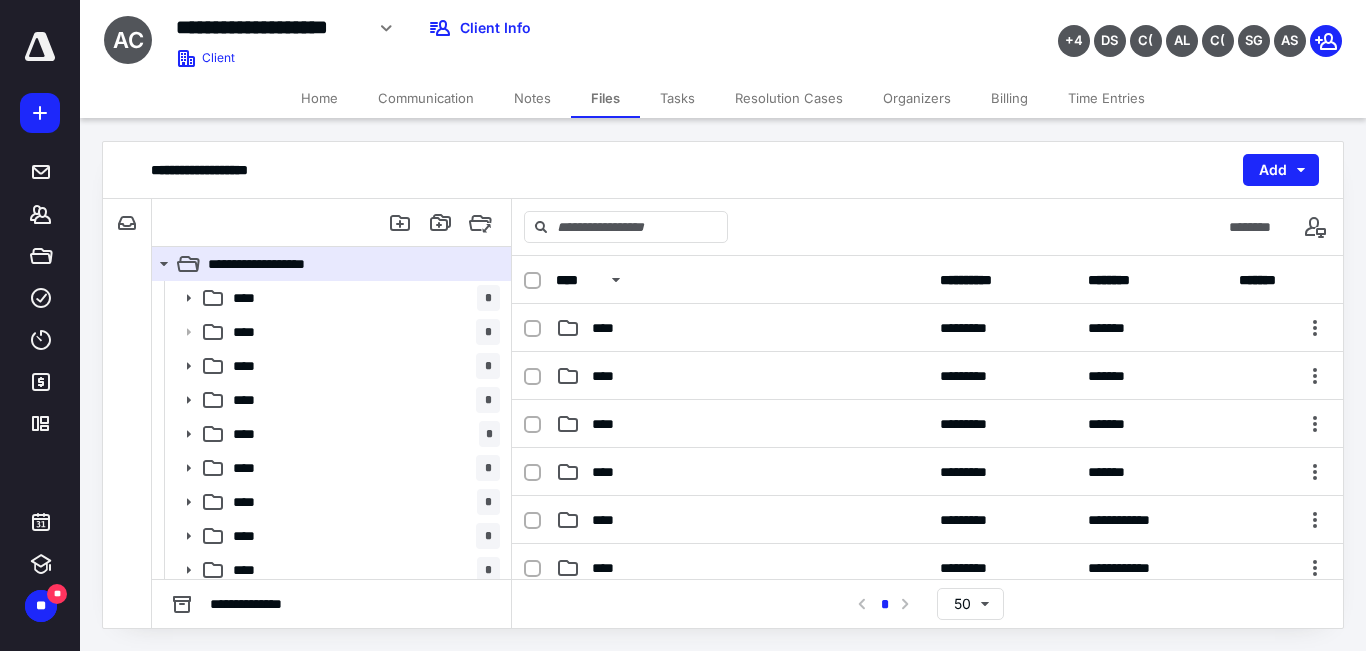 click on "Tasks" at bounding box center (677, 98) 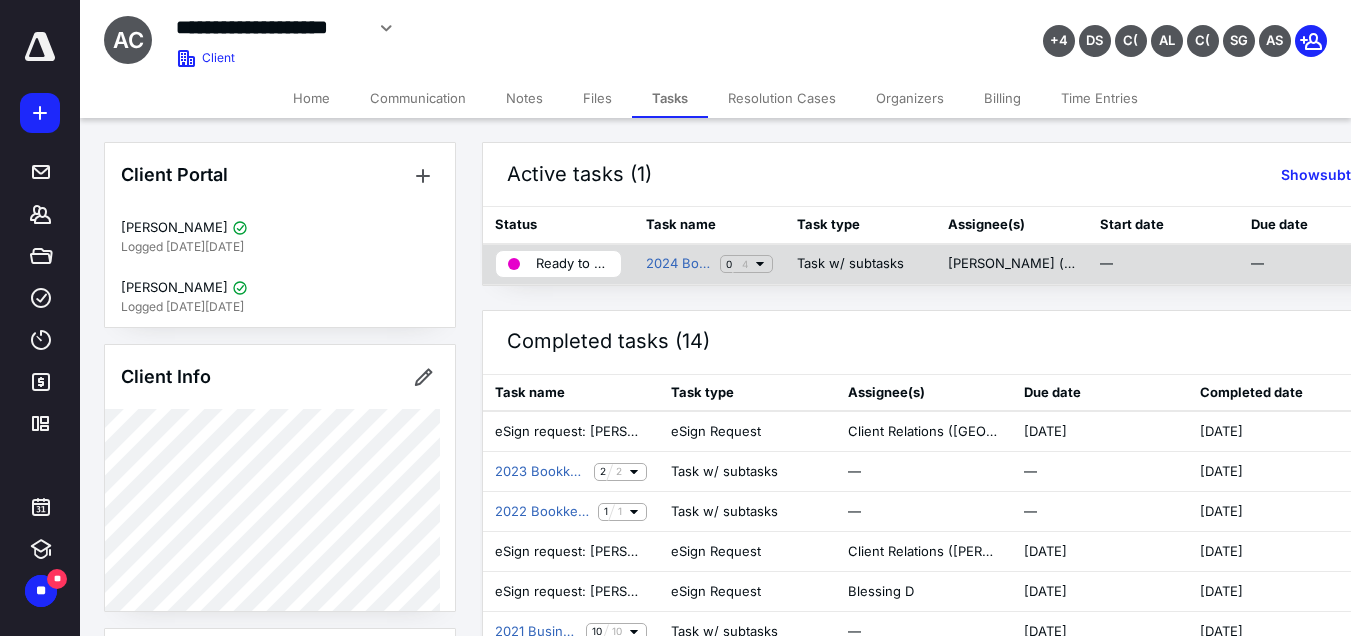 click 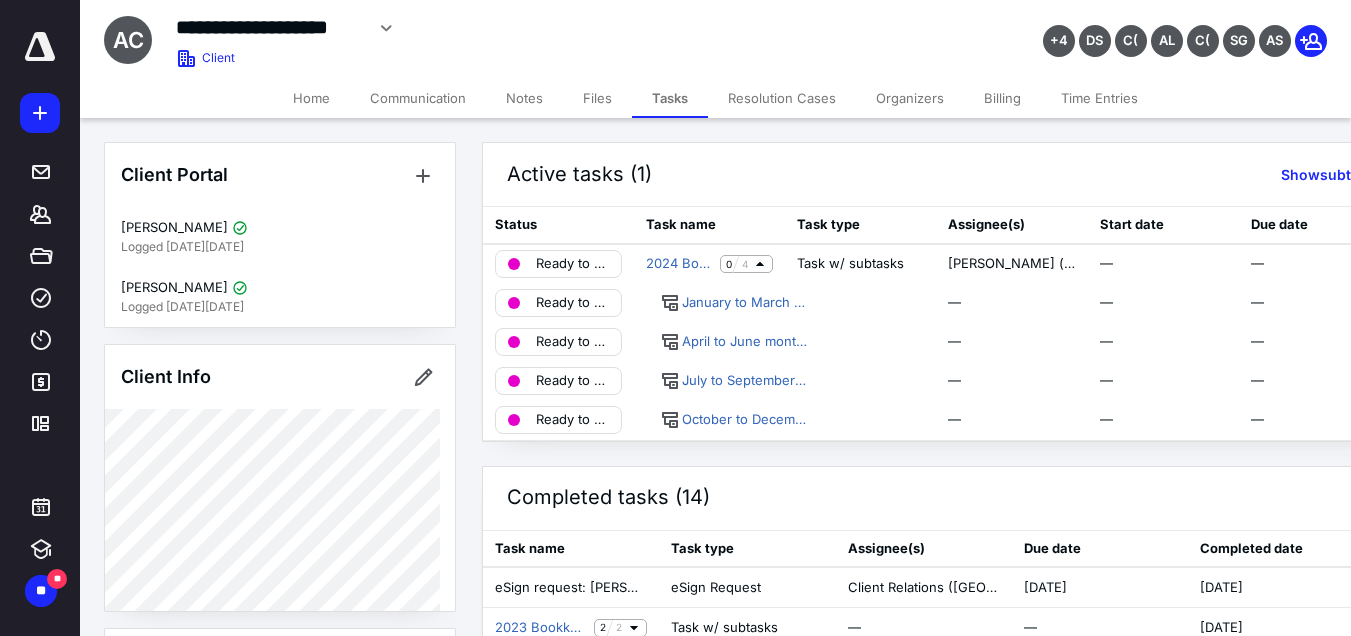 click on "Files" at bounding box center [597, 98] 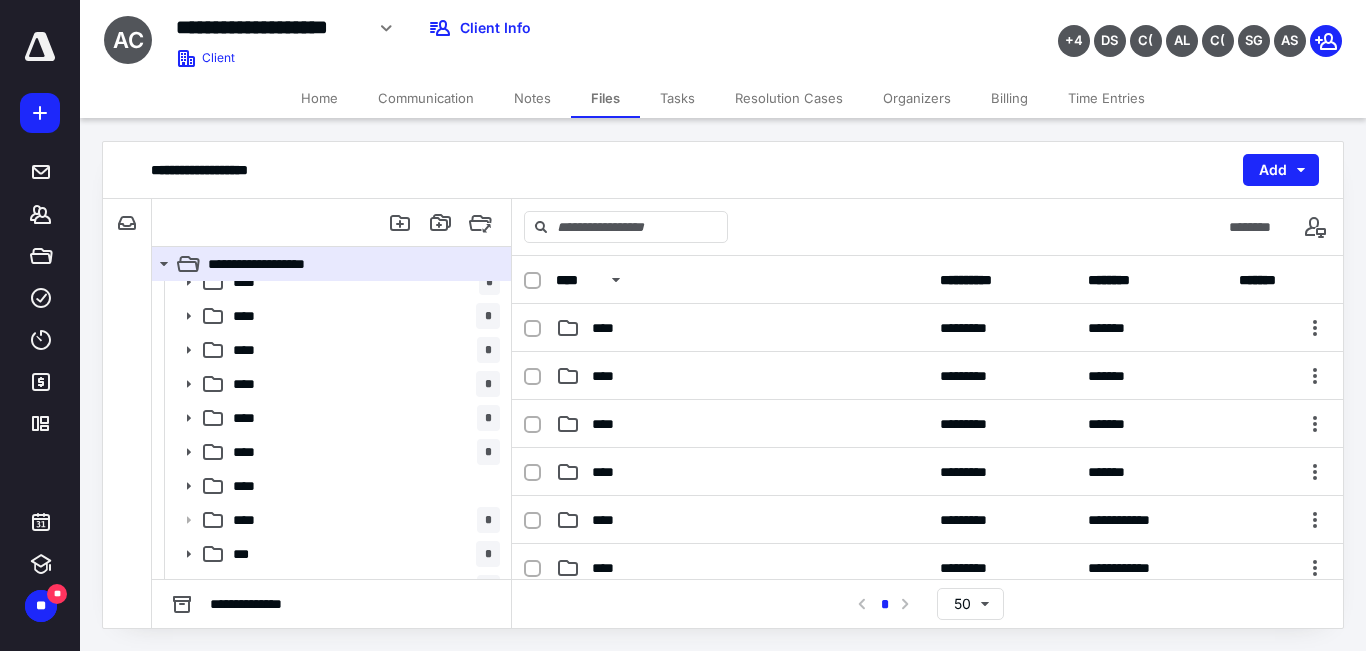 scroll, scrollTop: 212, scrollLeft: 0, axis: vertical 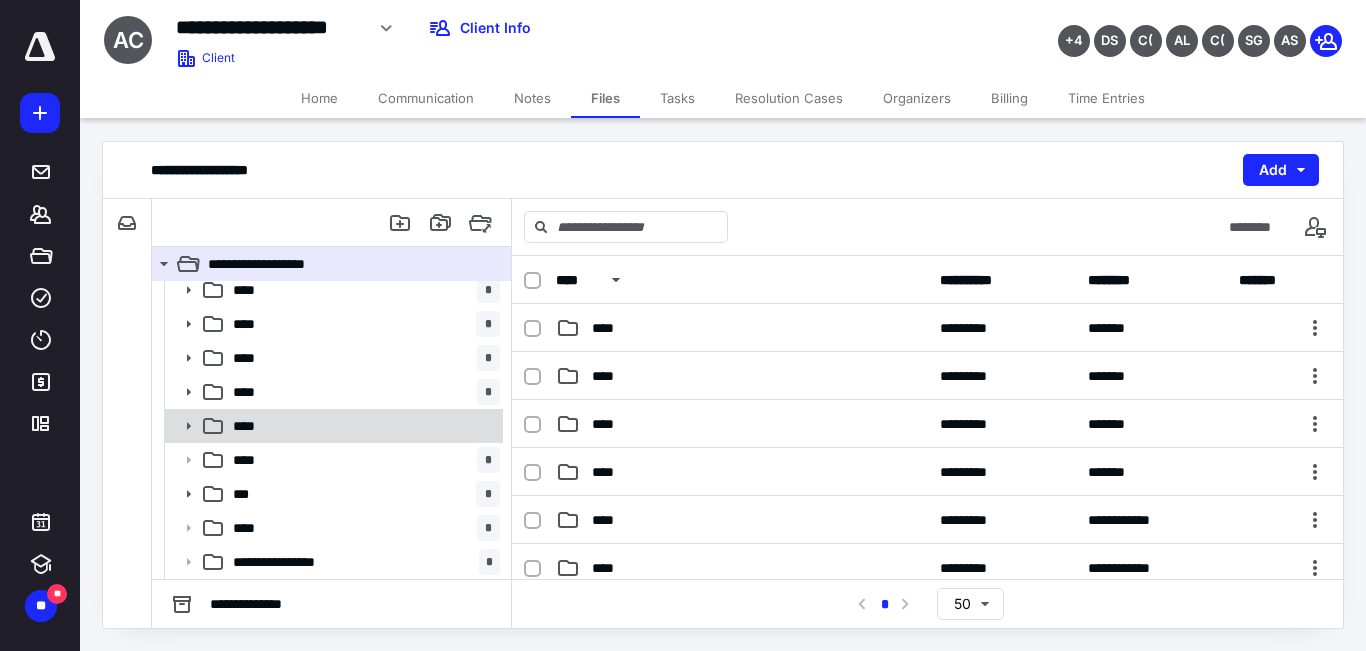 click on "****" at bounding box center (332, 426) 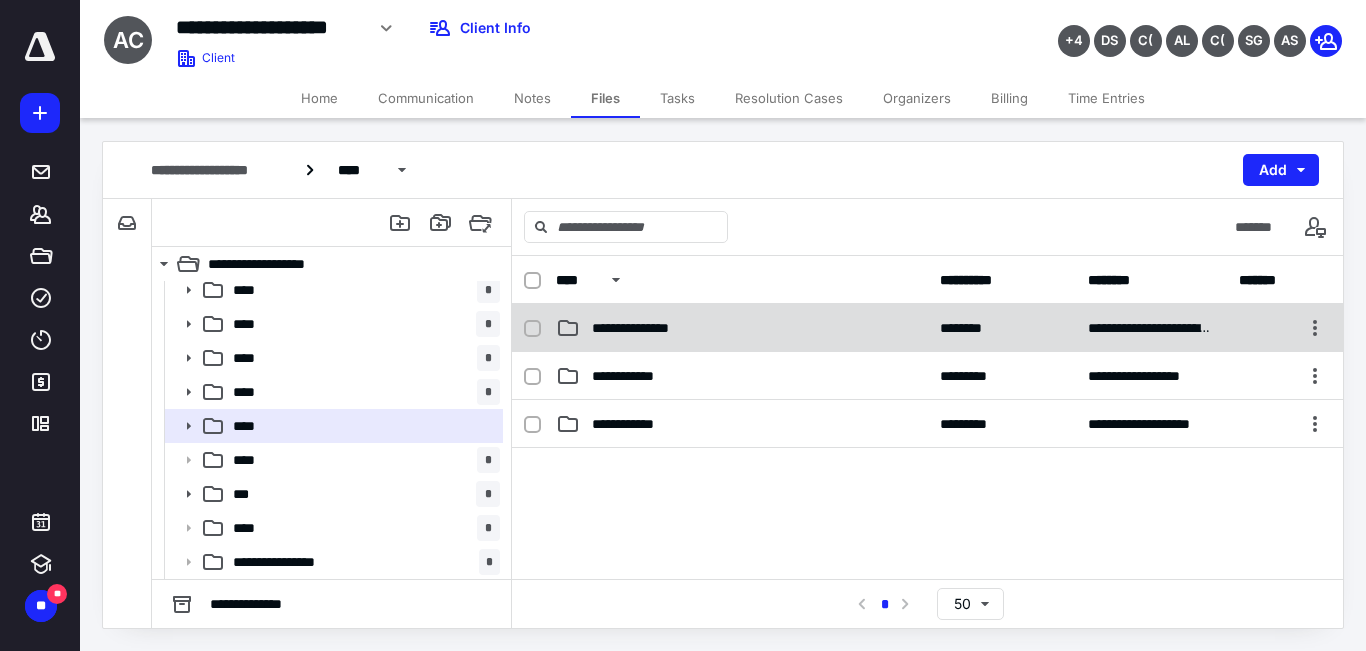 click on "**********" at bounding box center [742, 328] 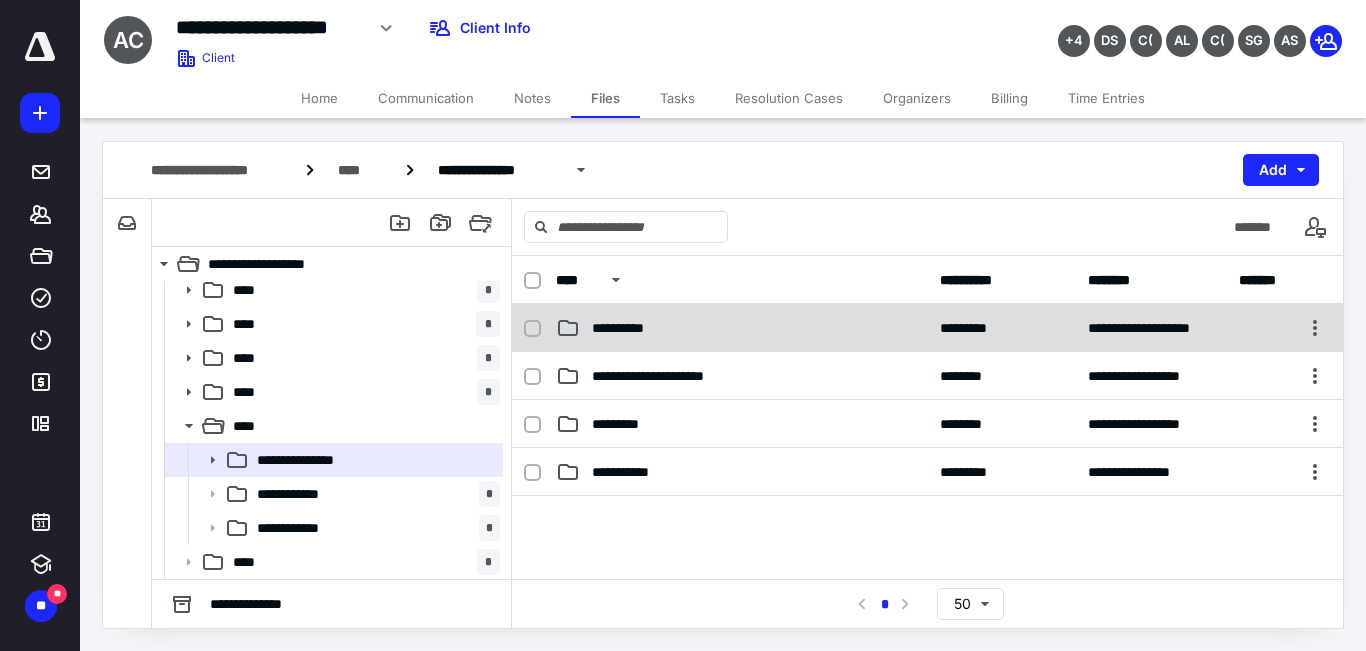 click on "**********" at bounding box center (742, 328) 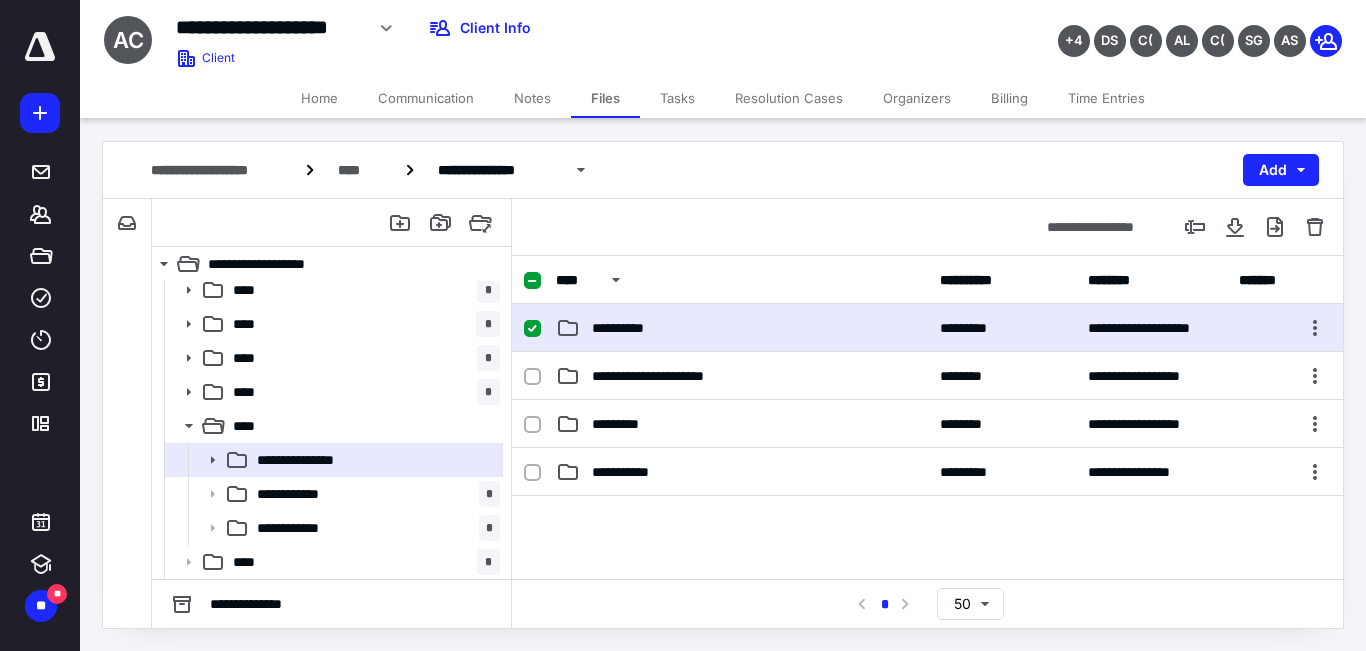 click on "**********" at bounding box center [742, 328] 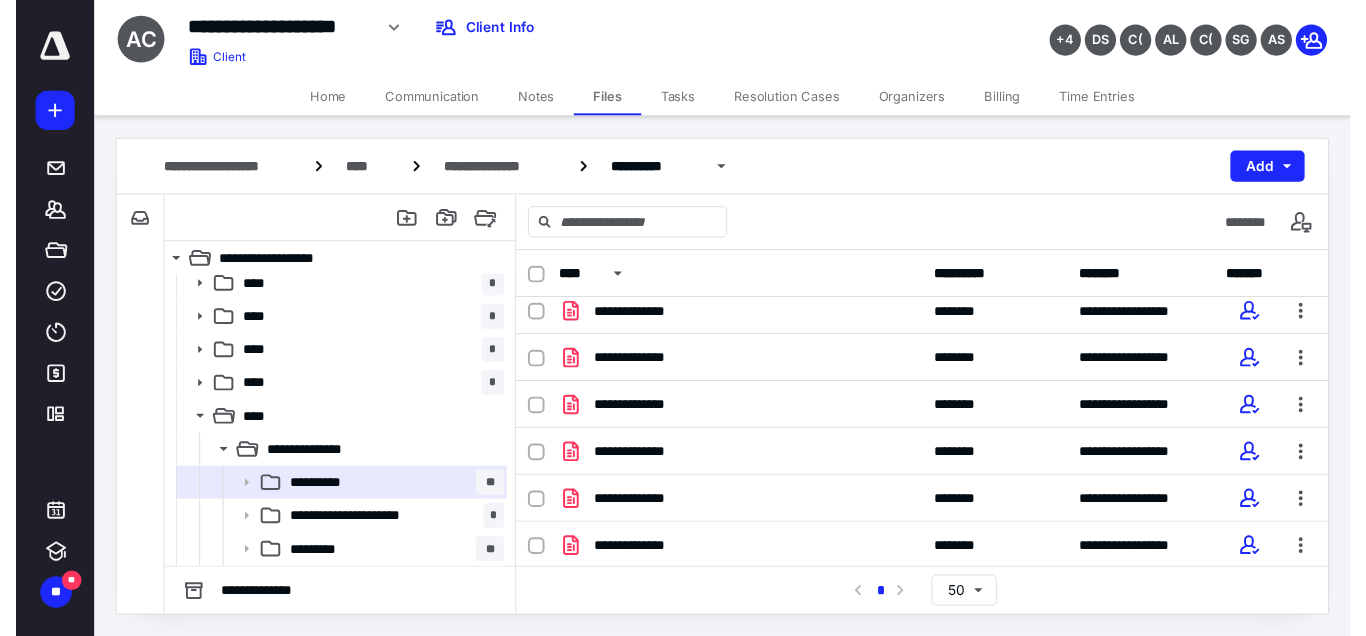 scroll, scrollTop: 0, scrollLeft: 0, axis: both 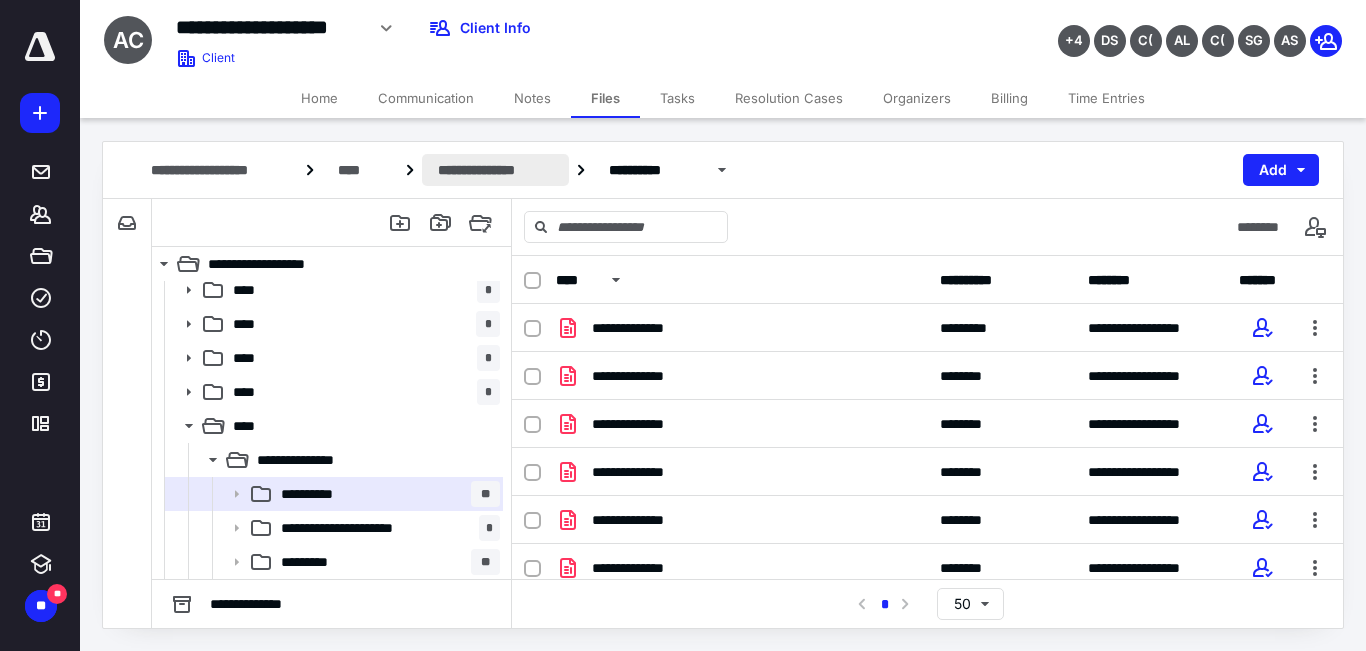 click on "**********" at bounding box center [495, 170] 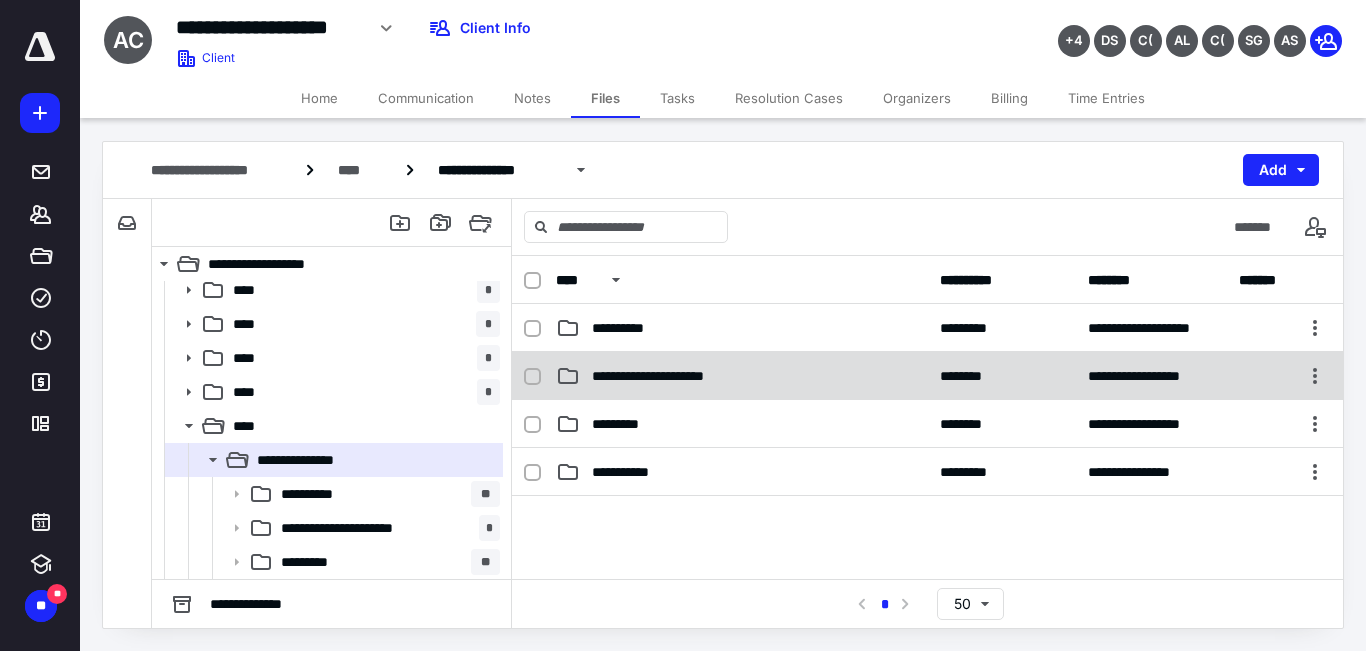 click on "**********" at bounding box center (742, 376) 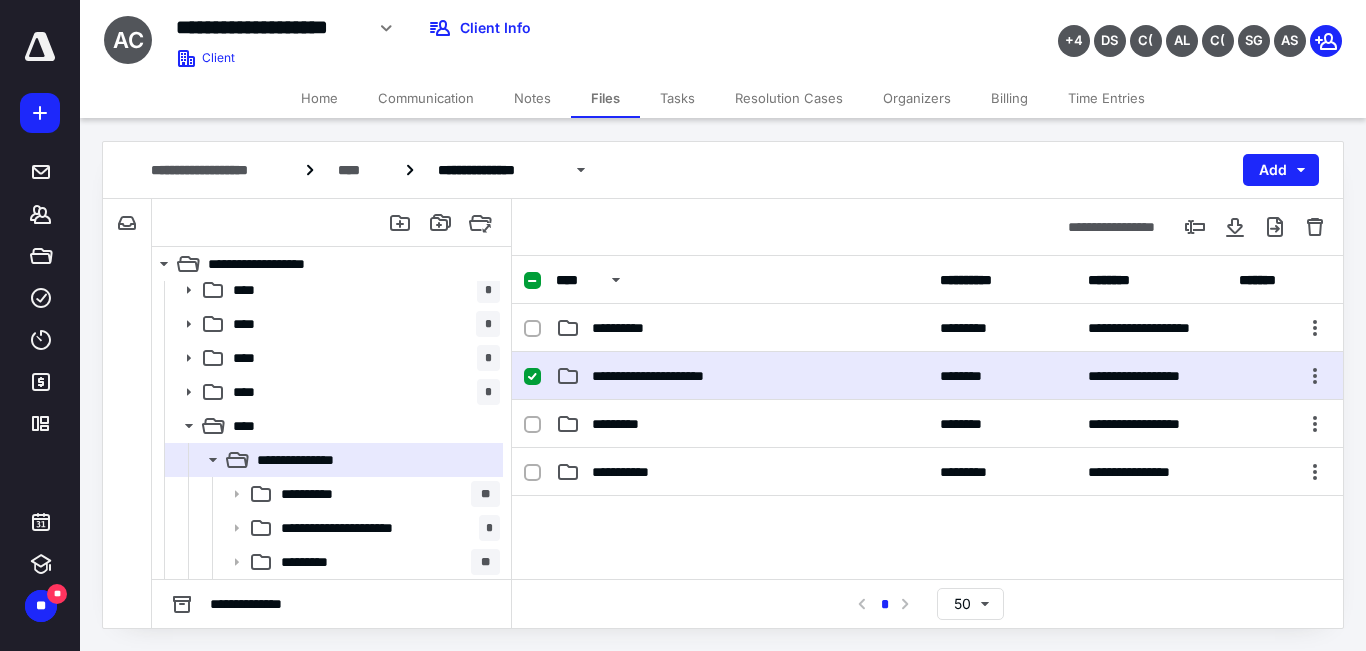 click on "**********" at bounding box center [742, 376] 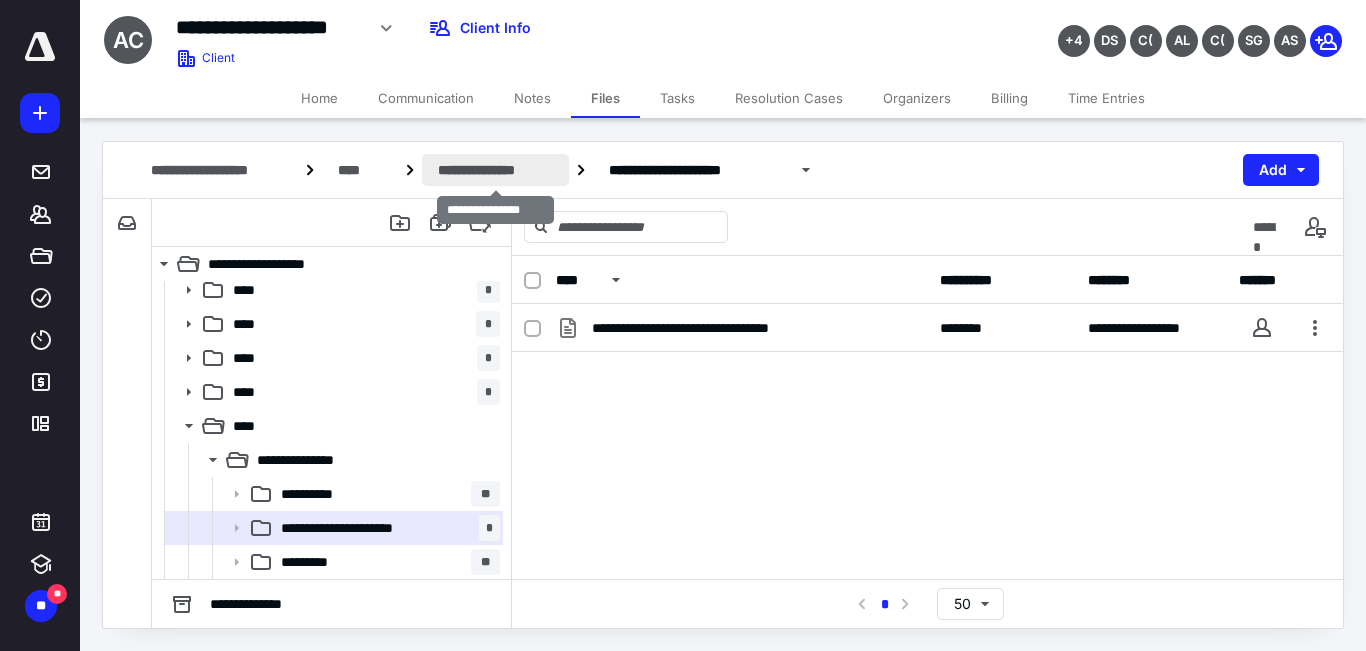 click on "**********" at bounding box center [495, 170] 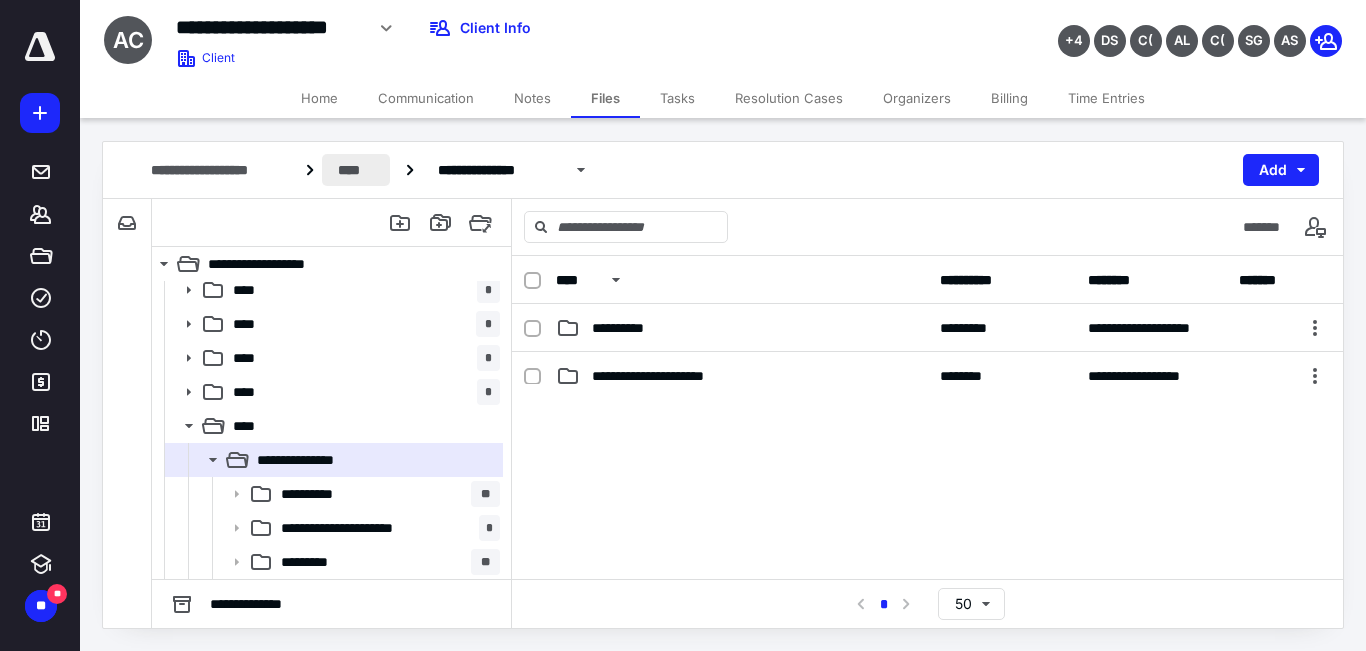 click on "****" at bounding box center [356, 170] 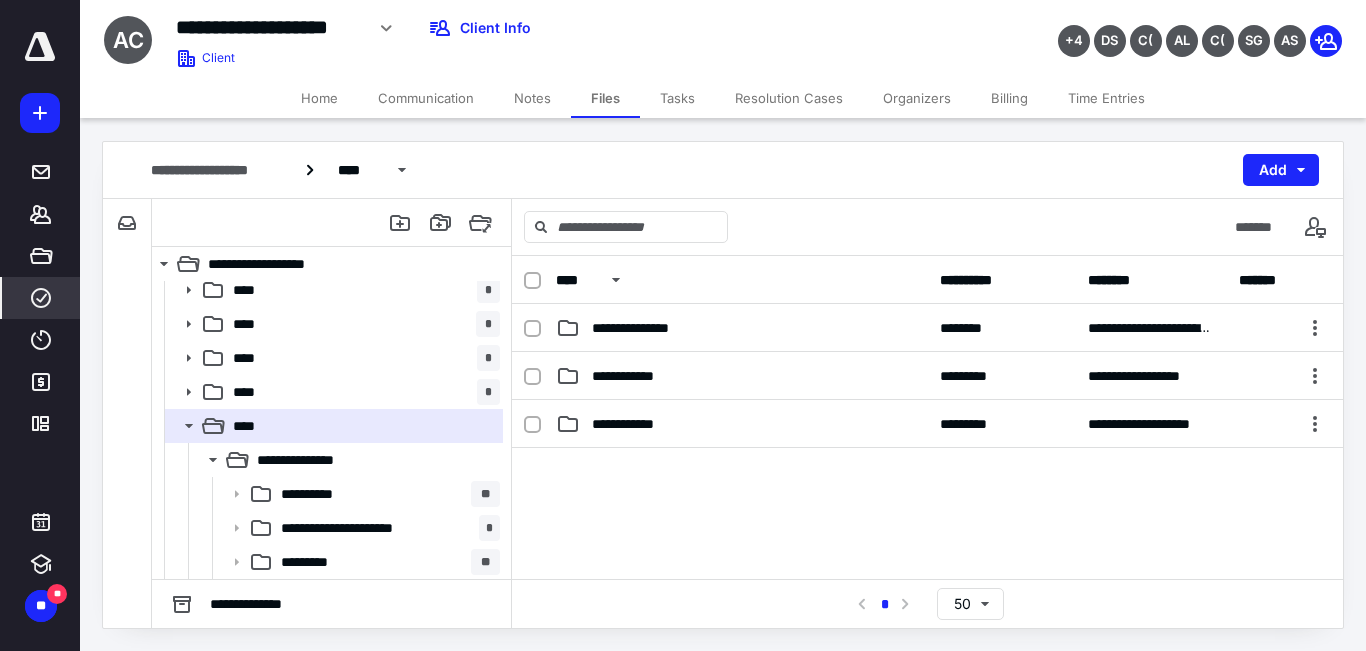 click 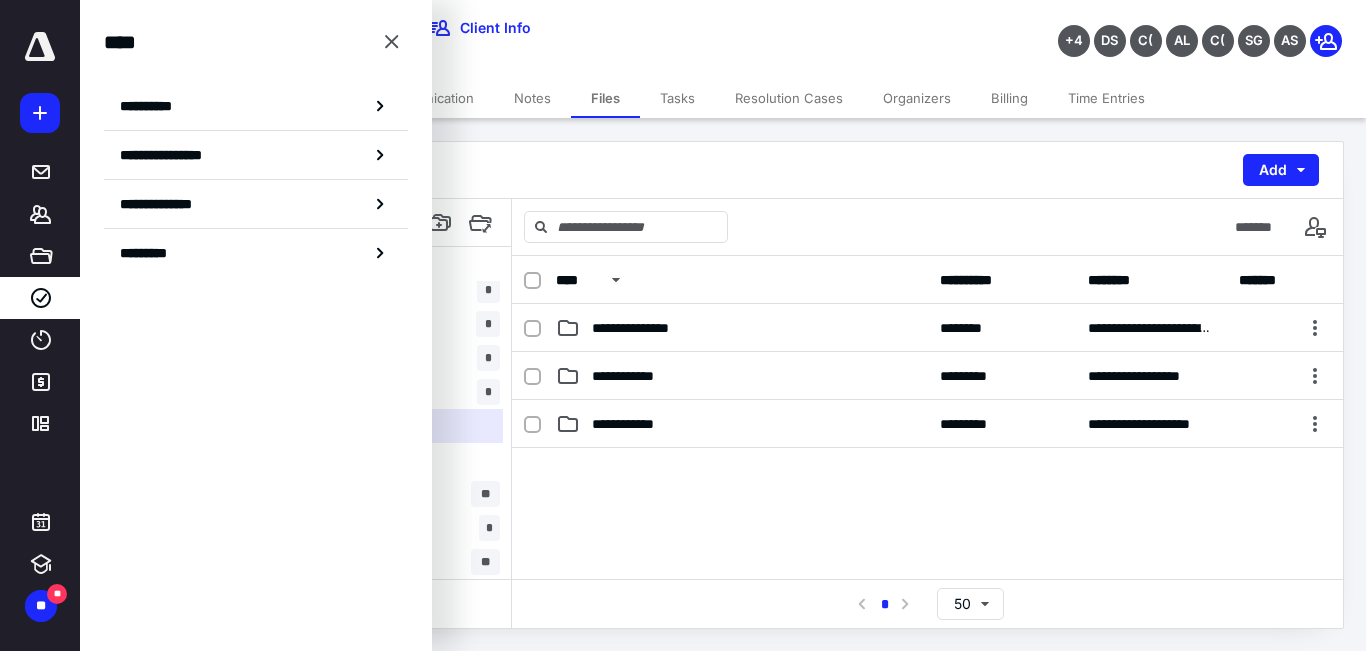 click on "**********" at bounding box center (153, 106) 